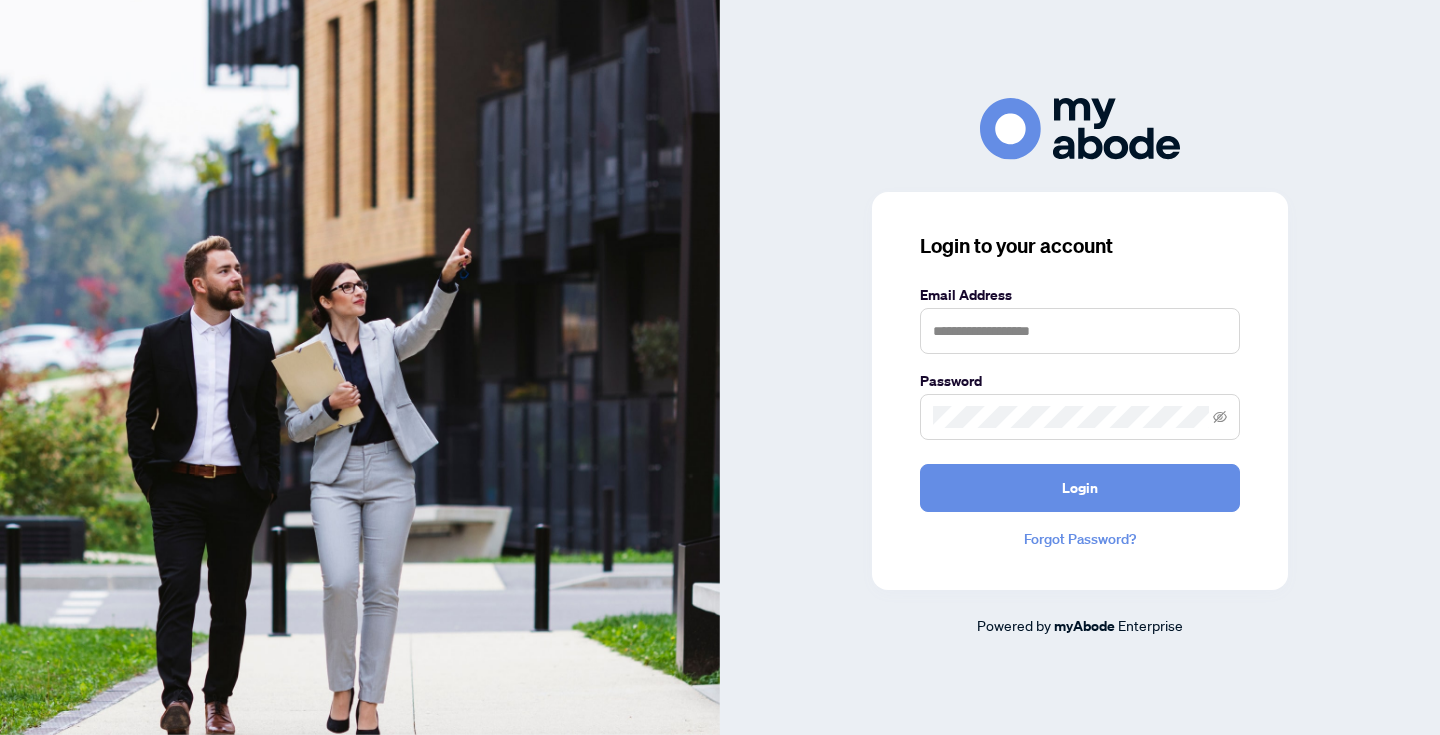 scroll, scrollTop: 0, scrollLeft: 0, axis: both 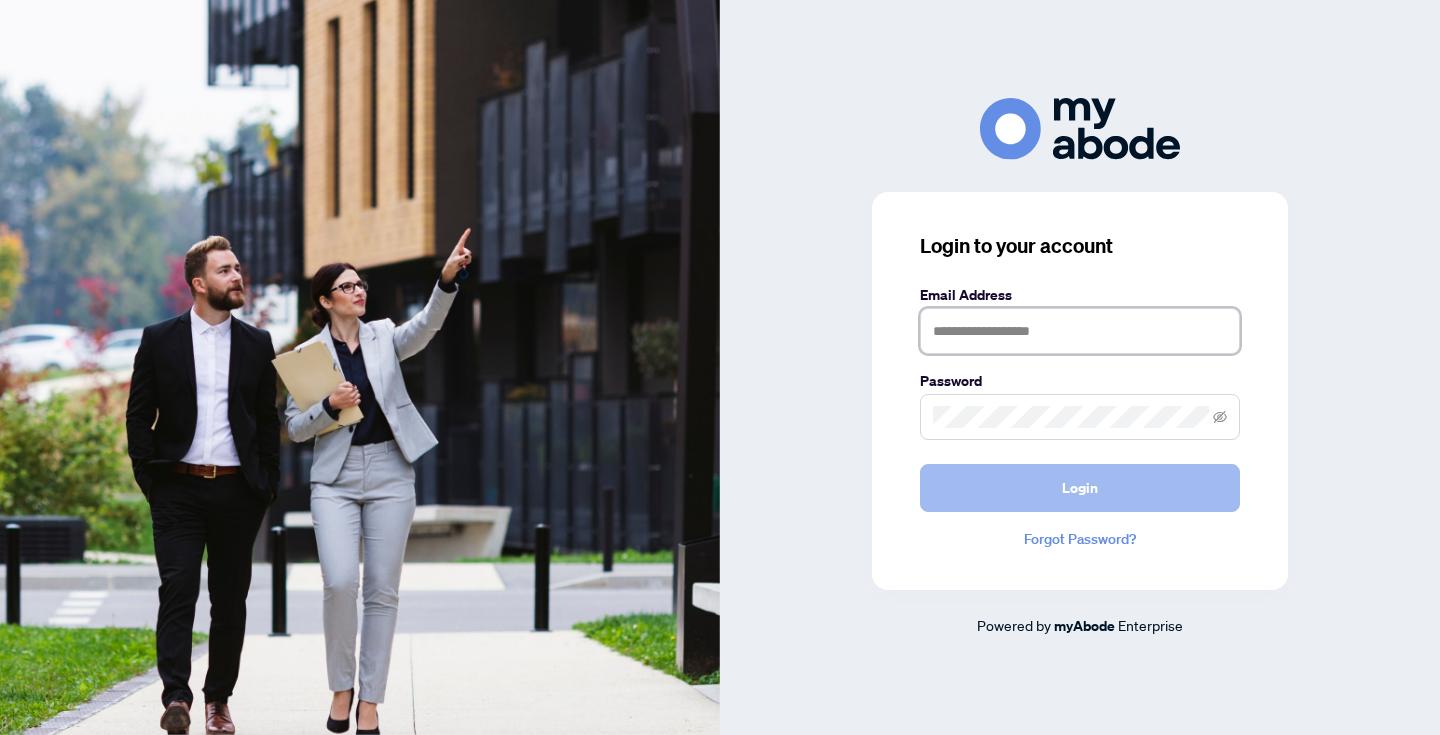 type on "**********" 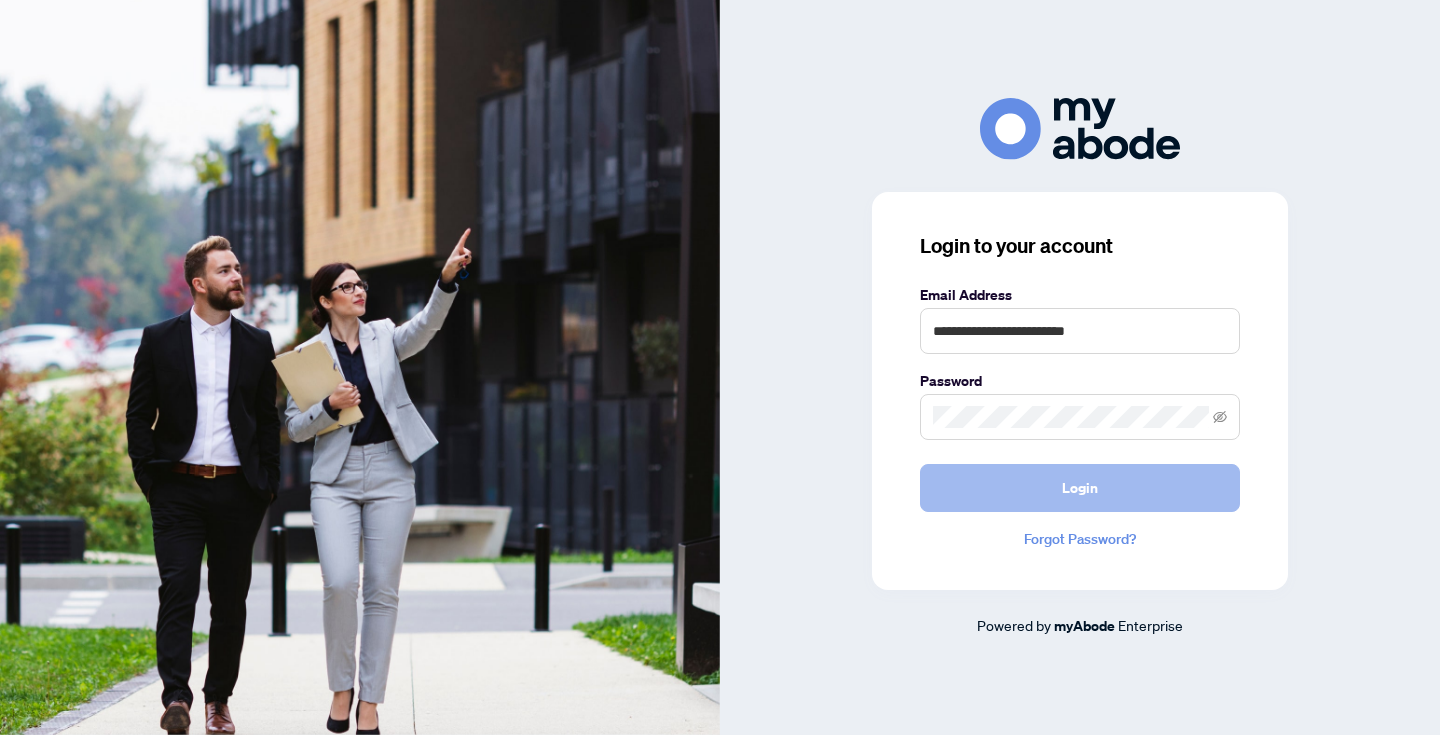 click on "Login" at bounding box center (1080, 488) 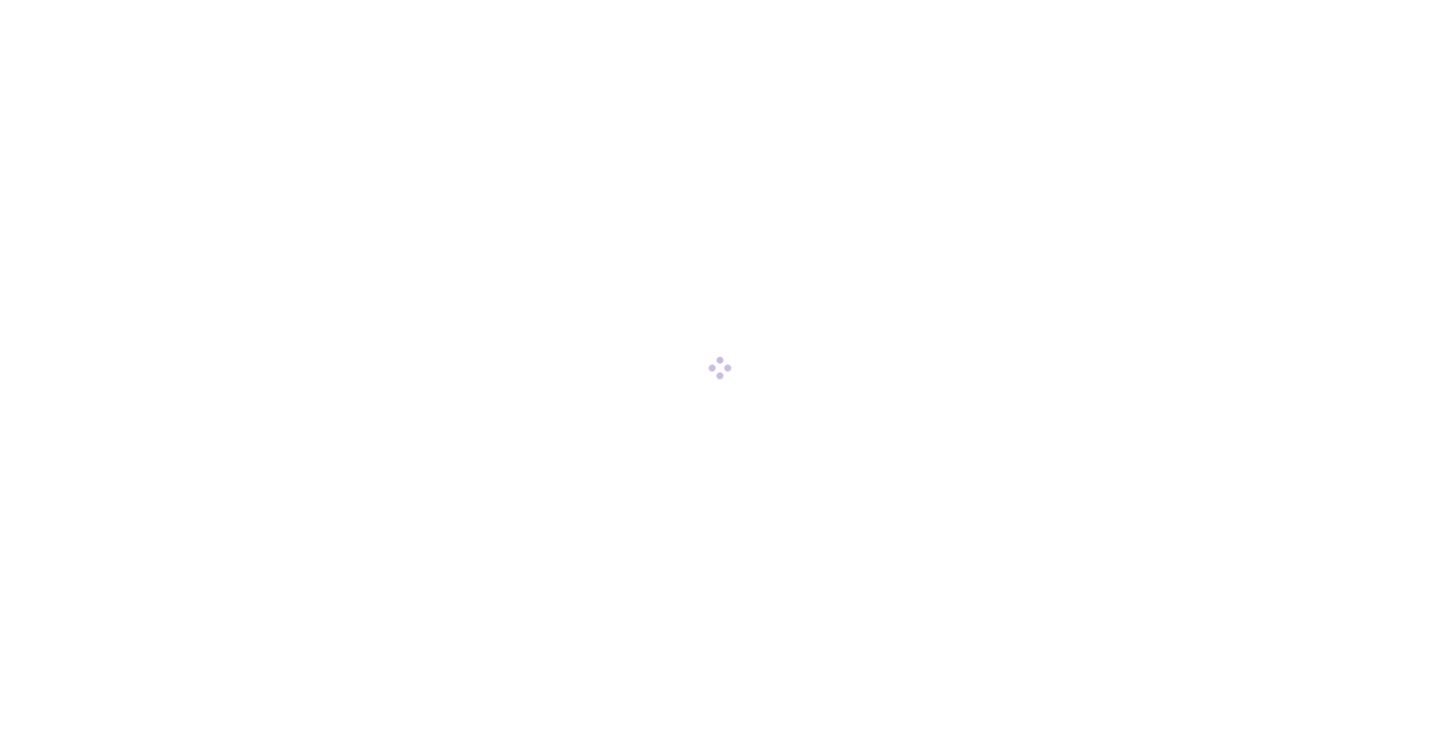 scroll, scrollTop: 0, scrollLeft: 0, axis: both 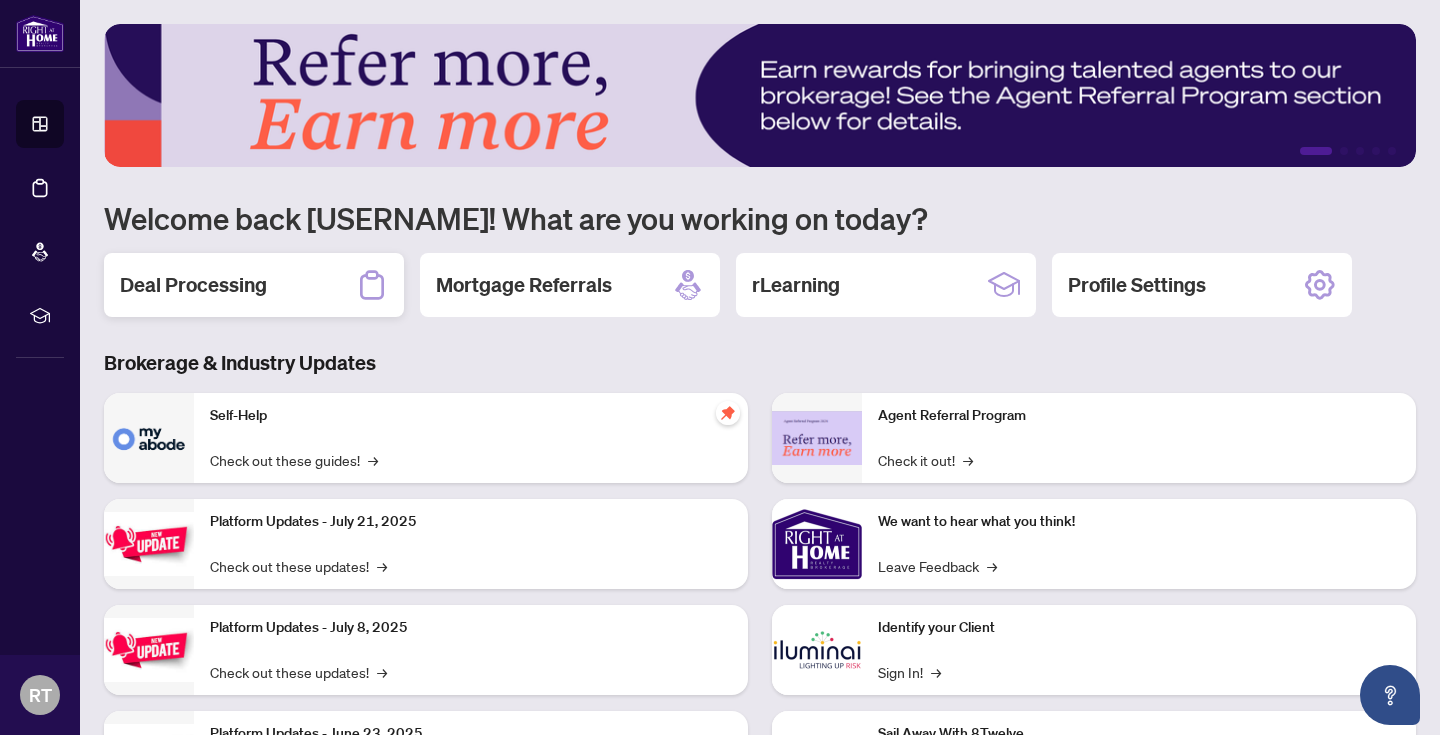 click on "Deal Processing" at bounding box center [254, 285] 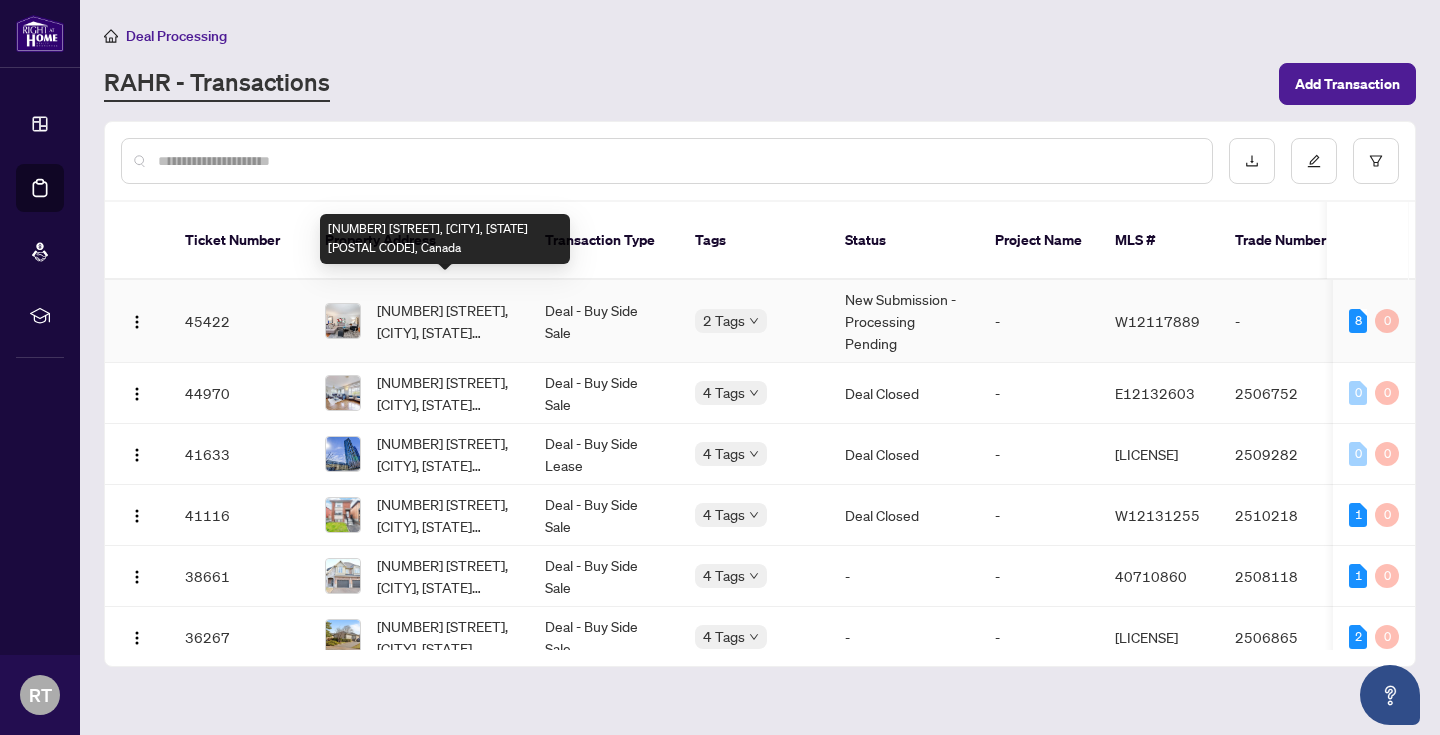 click on "[NUMBER] [STREET], [CITY], [STATE] [POSTAL CODE], Canada" at bounding box center [445, 321] 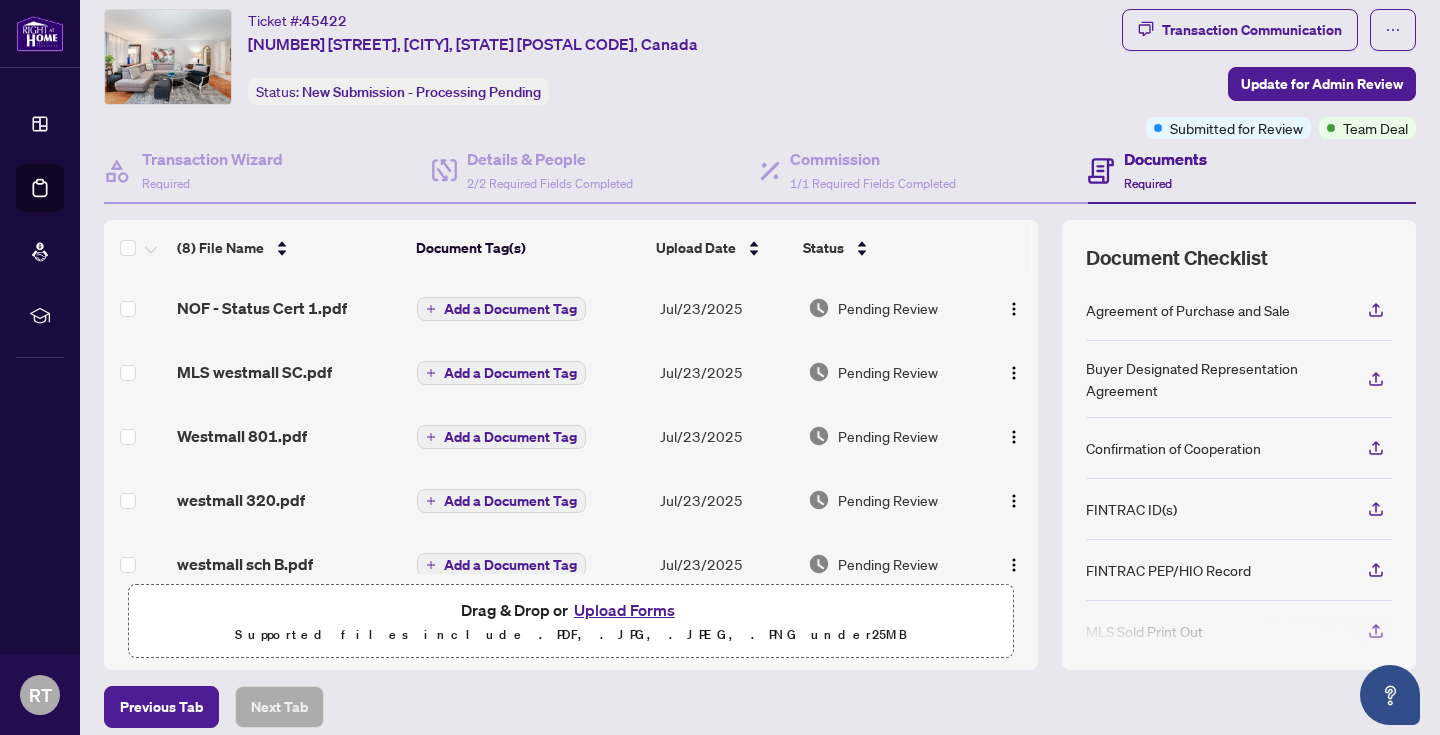 scroll, scrollTop: 11, scrollLeft: 0, axis: vertical 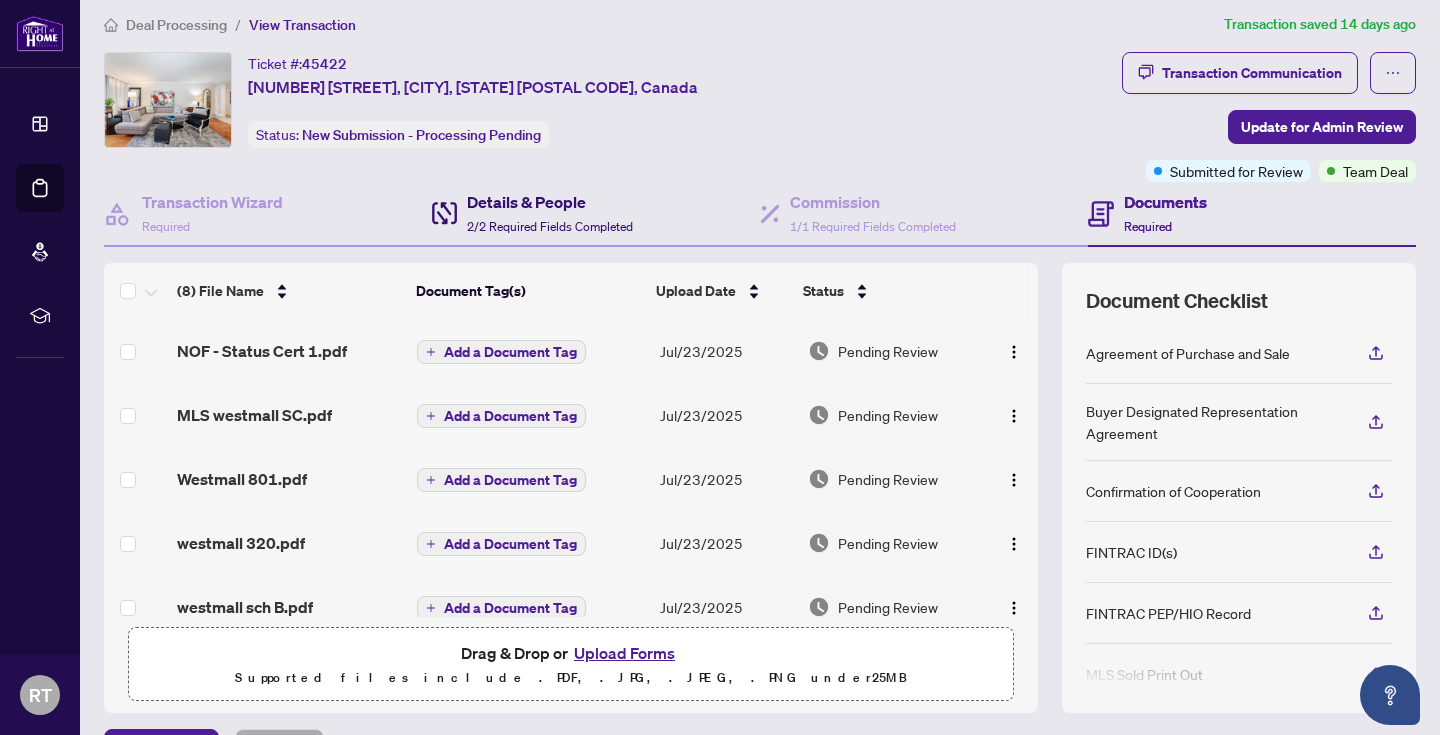 click on "Details & People" at bounding box center [550, 202] 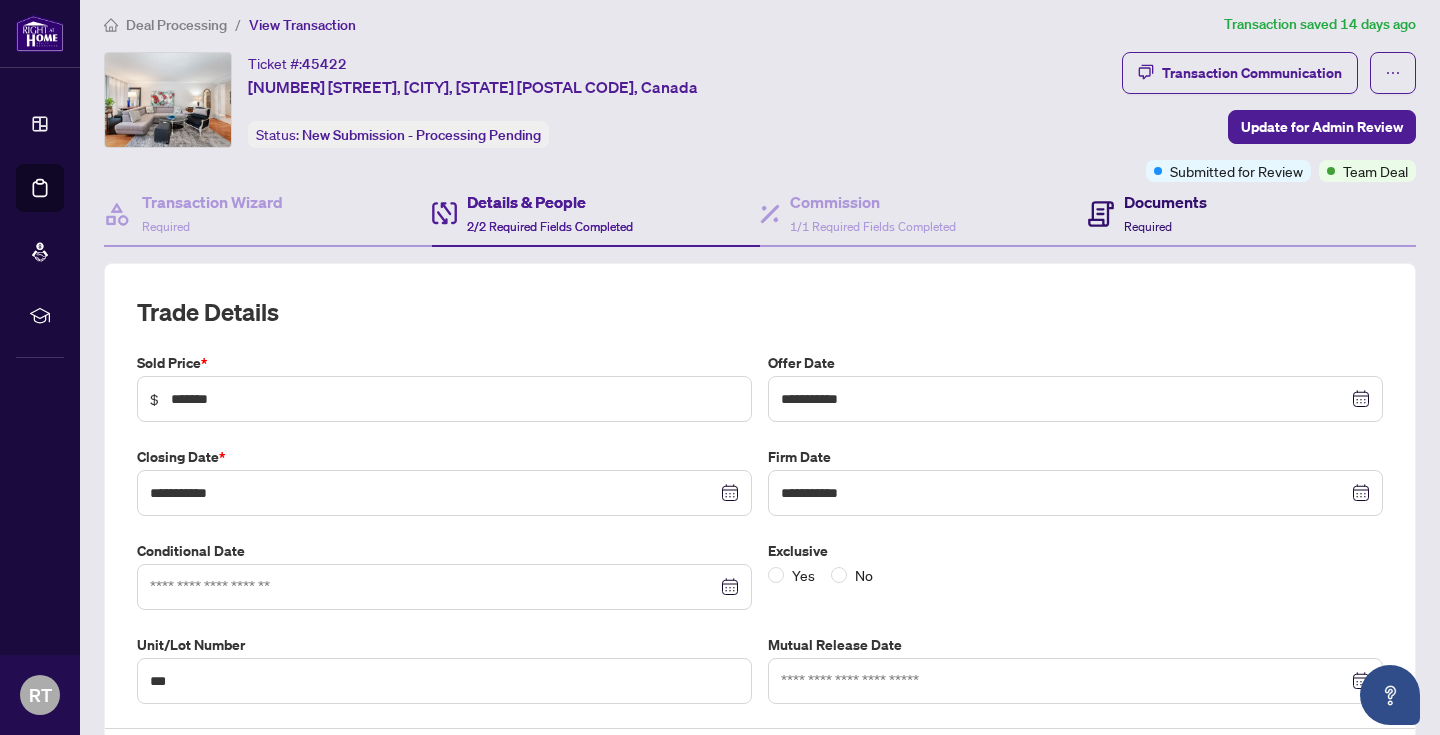 click on "Required" at bounding box center (1148, 226) 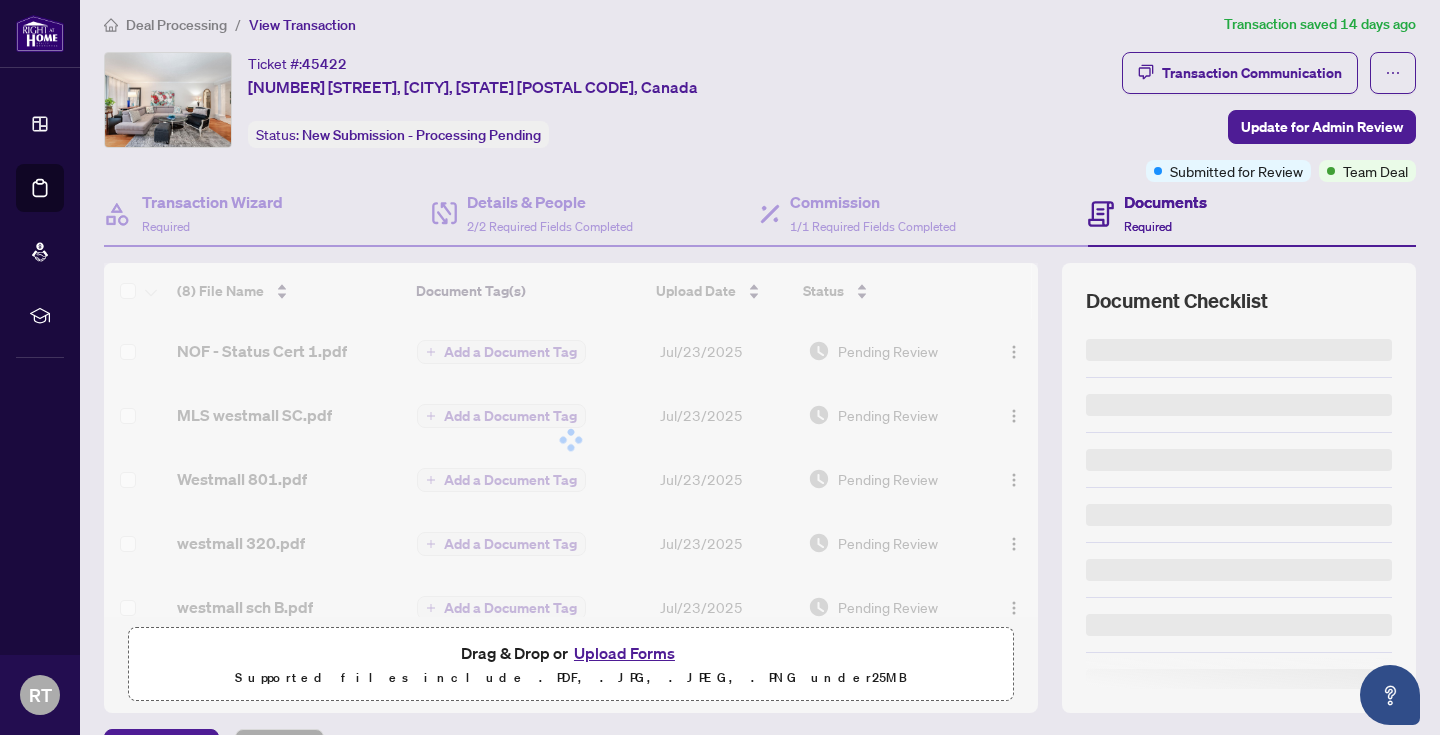 scroll, scrollTop: 139, scrollLeft: 0, axis: vertical 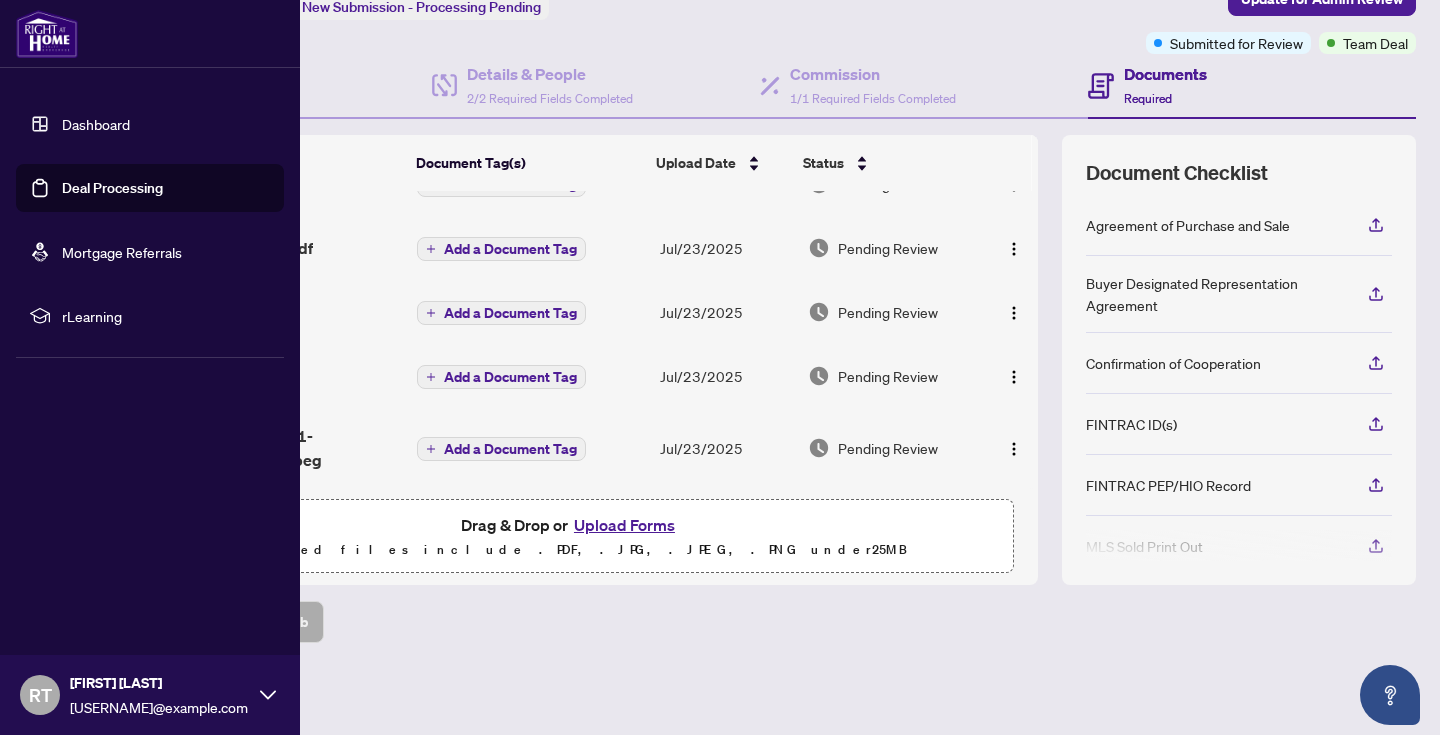 click on "Dashboard" at bounding box center (96, 124) 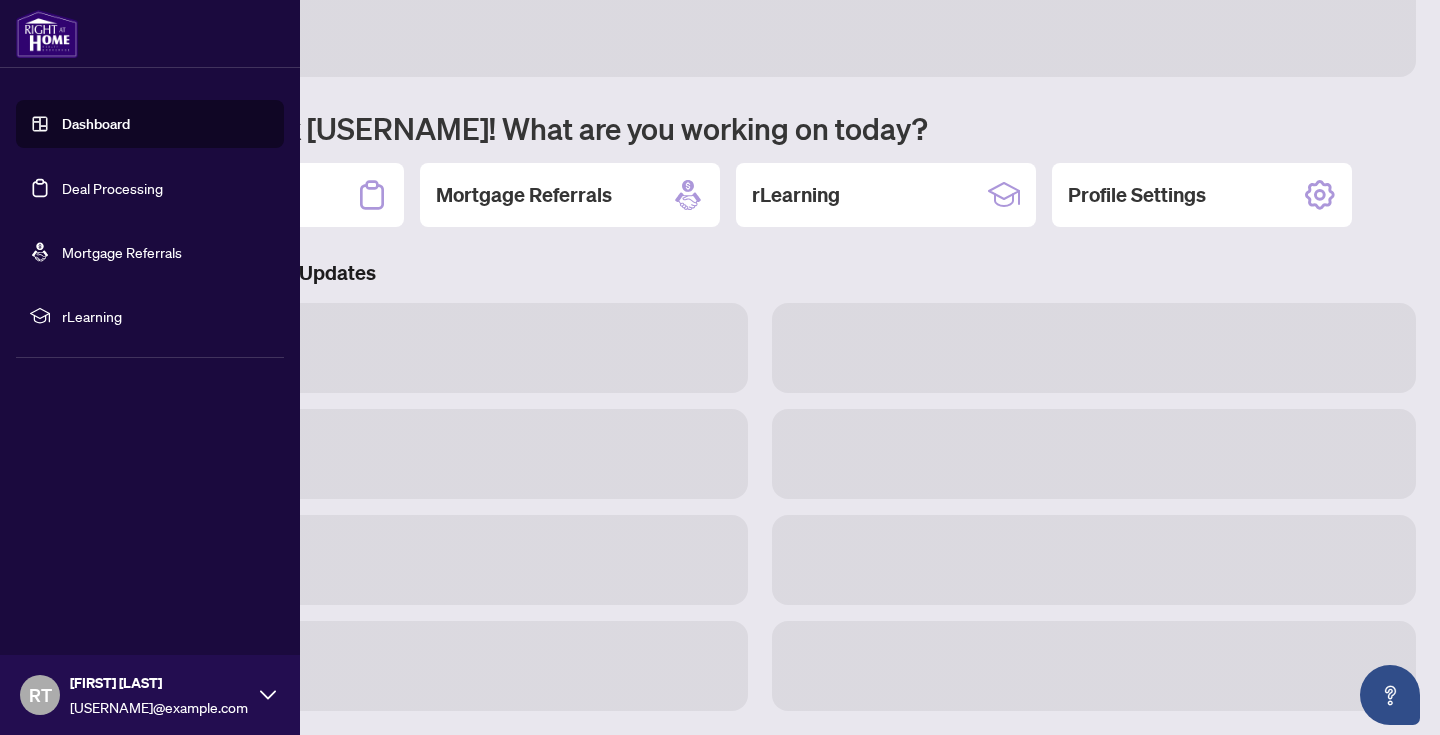 scroll, scrollTop: 90, scrollLeft: 0, axis: vertical 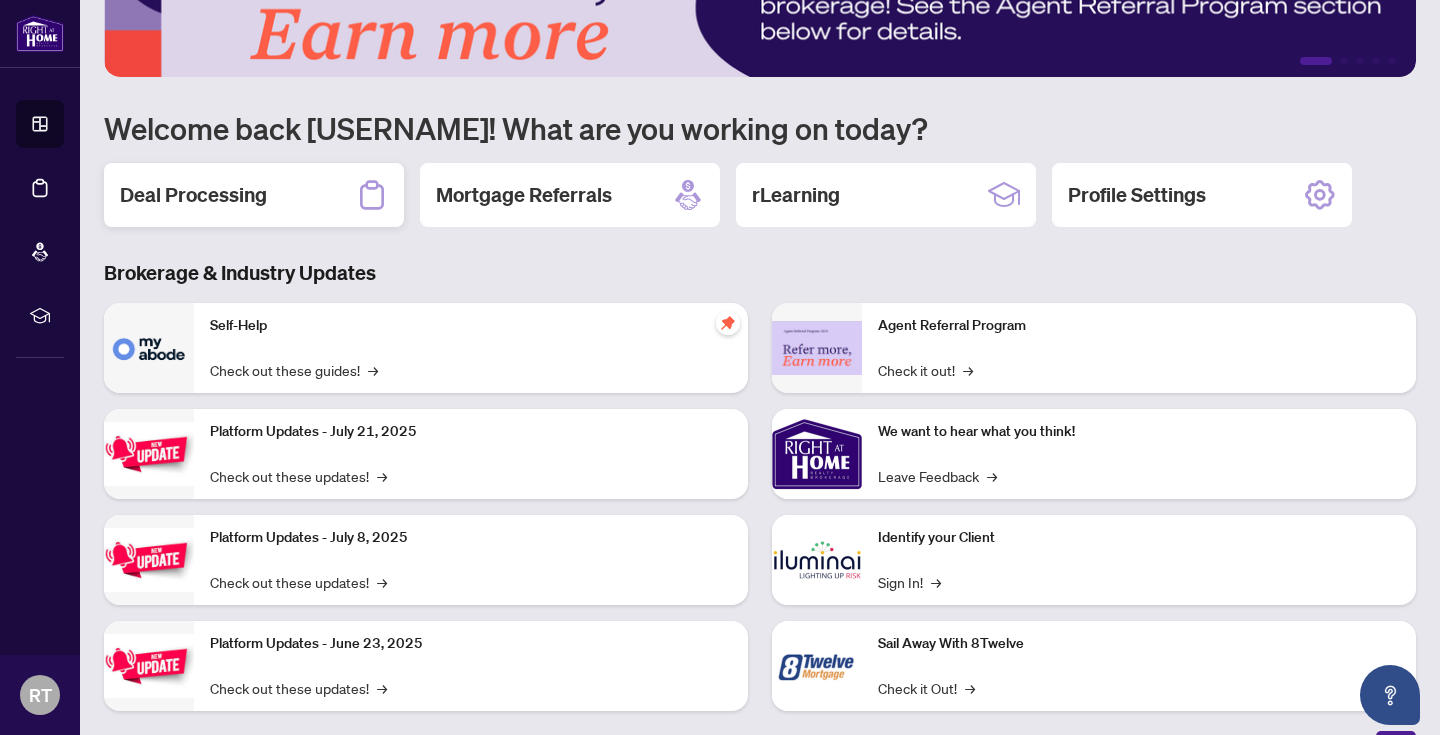click on "Deal Processing" at bounding box center [193, 195] 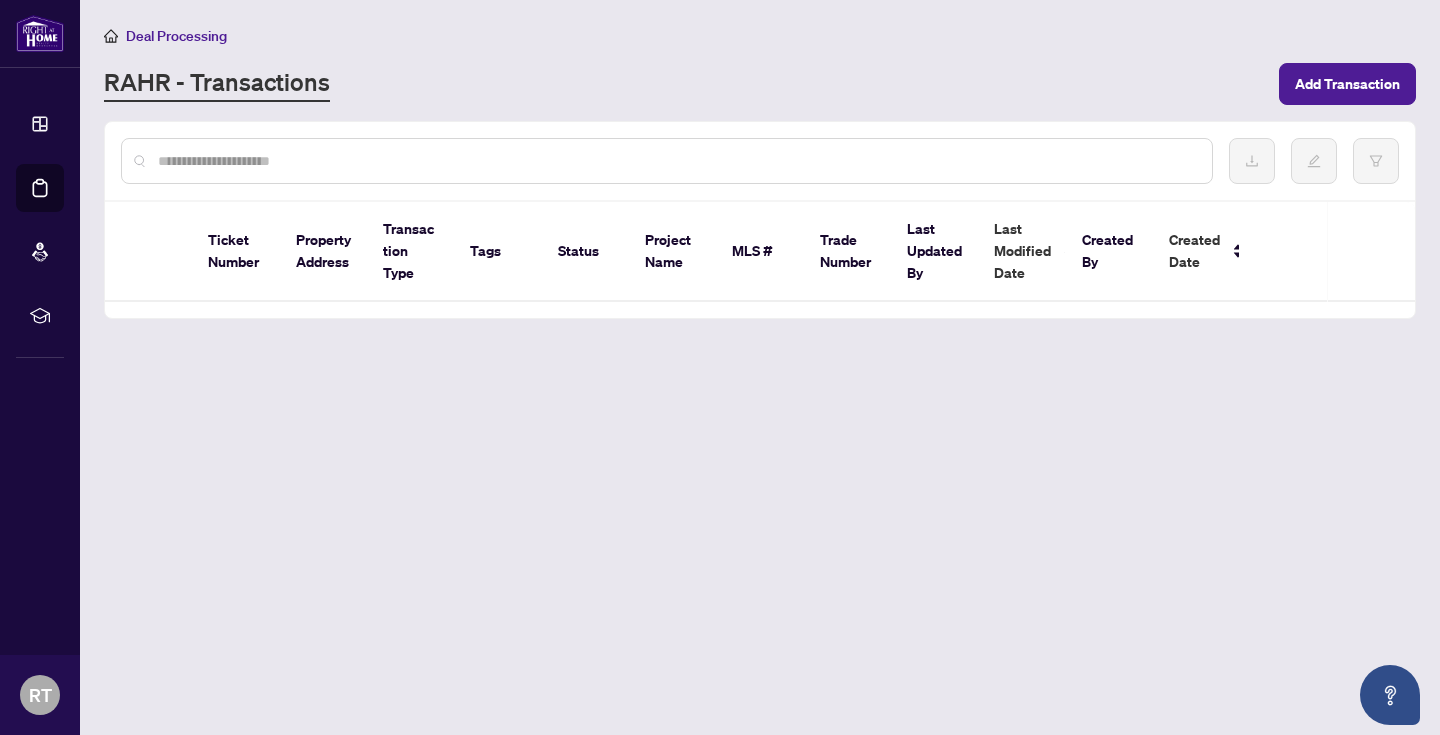 scroll, scrollTop: 0, scrollLeft: 0, axis: both 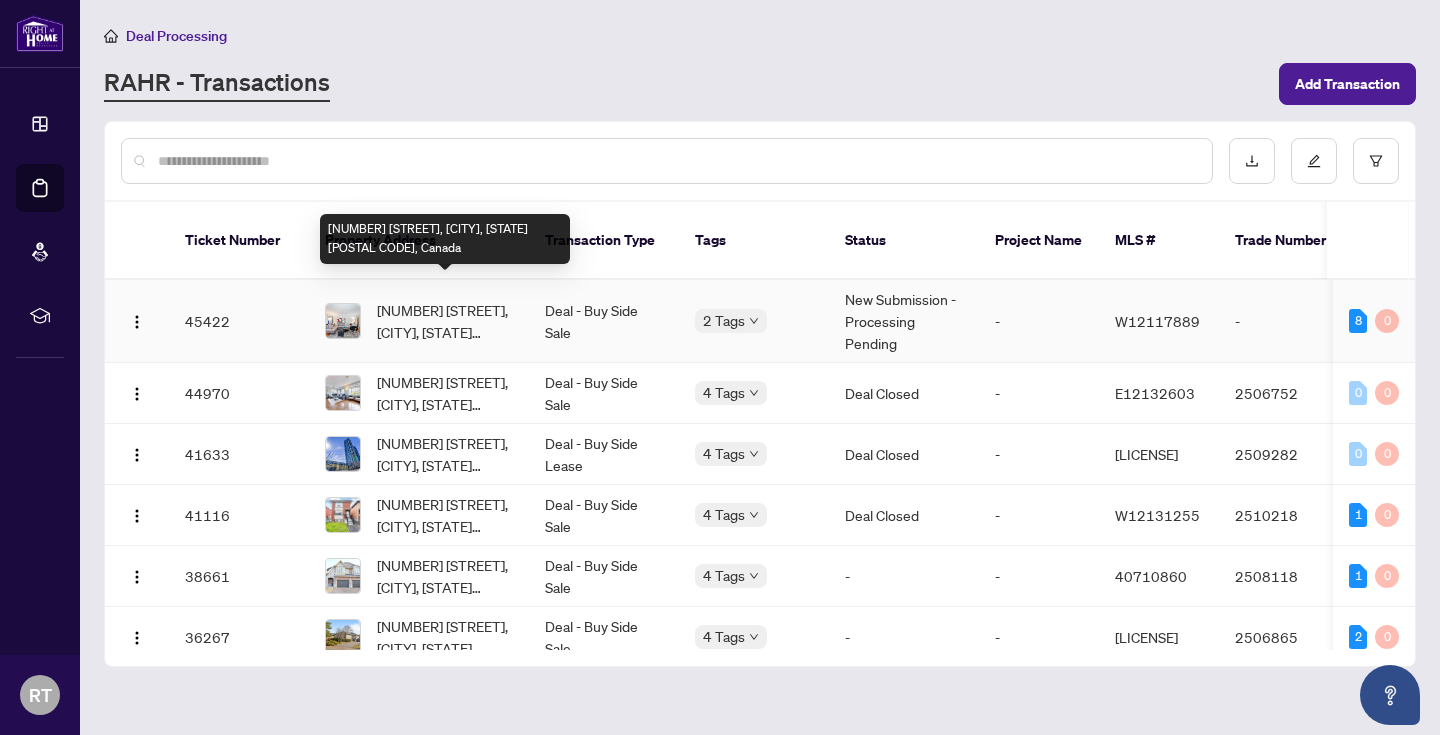 click on "[NUMBER] [STREET], [CITY], [STATE] [POSTAL CODE], Canada" at bounding box center (445, 321) 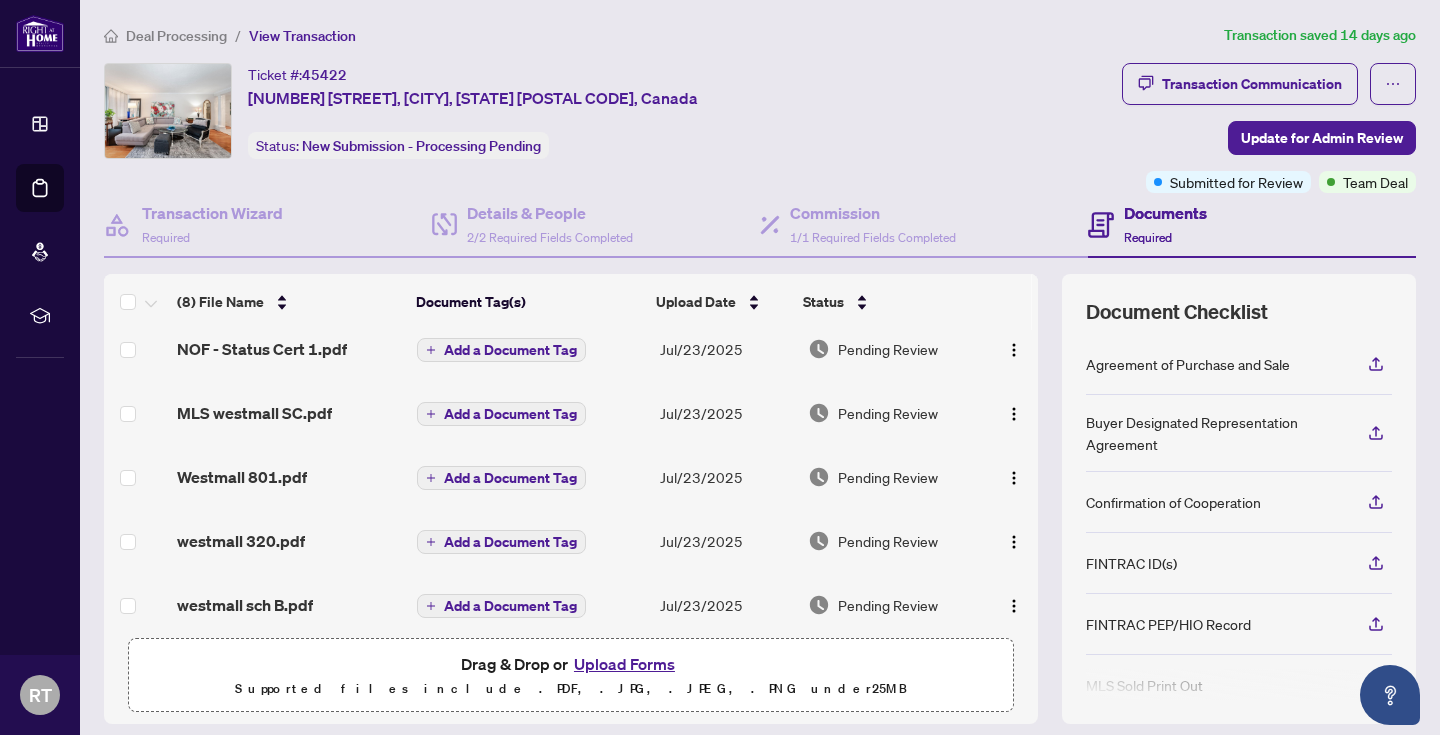 scroll, scrollTop: 0, scrollLeft: 0, axis: both 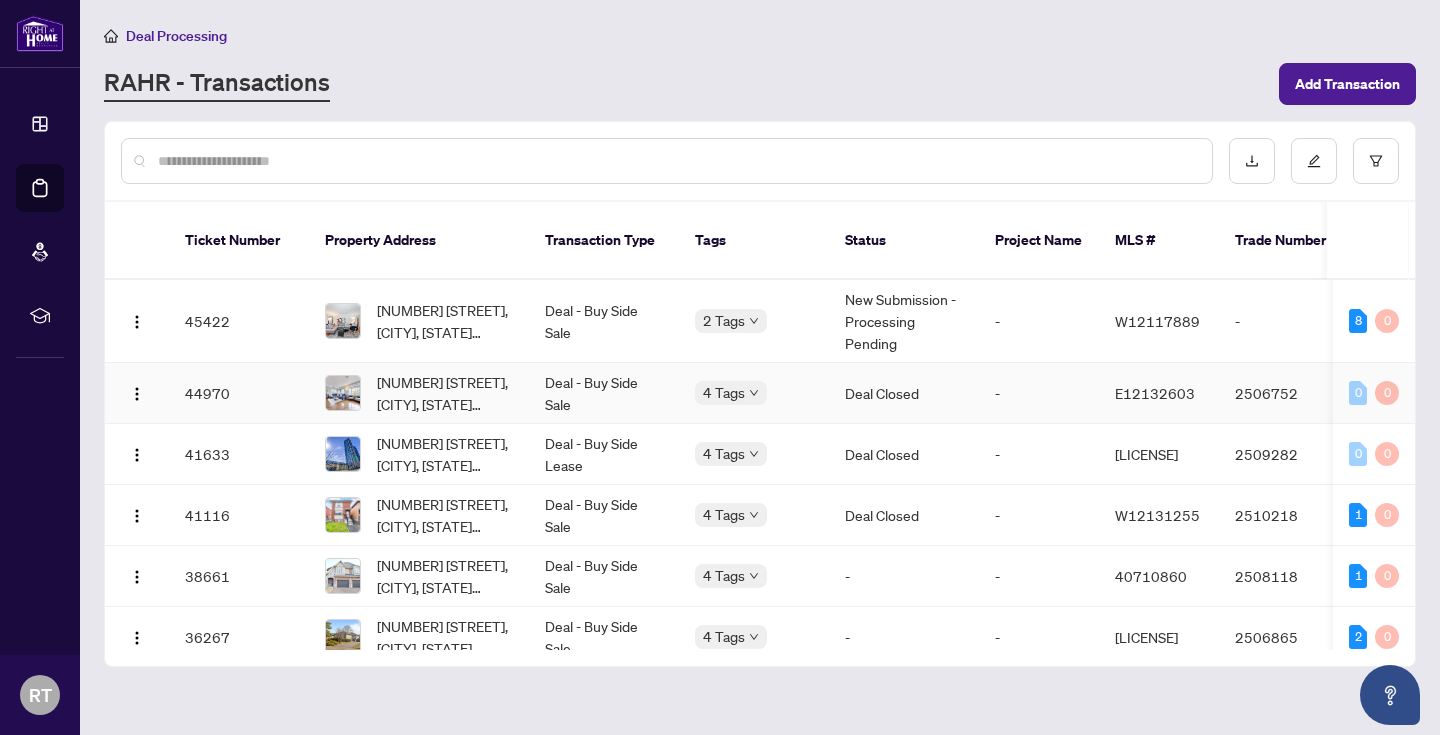 click on "[NUMBER] [STREET], [CITY], [STATE] [POSTAL CODE], Canada" at bounding box center (445, 393) 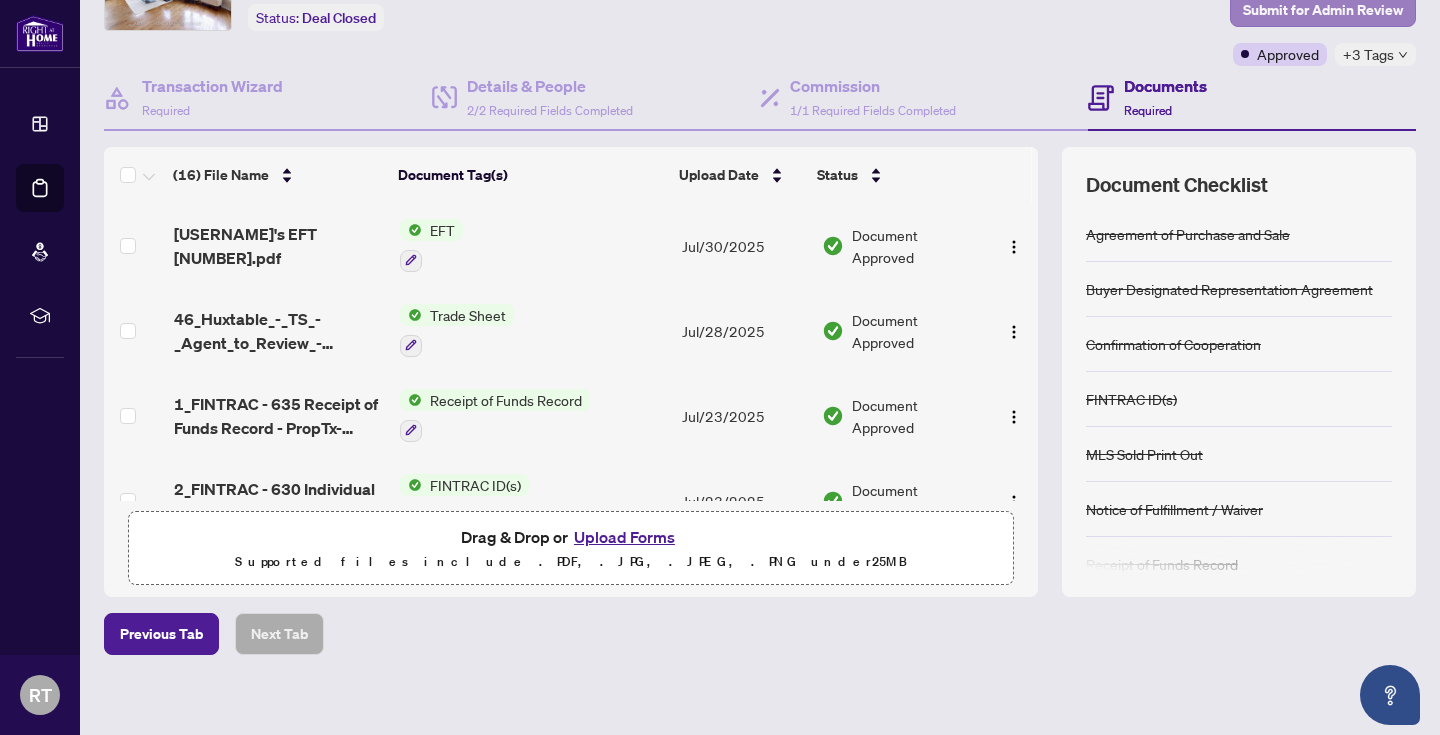 scroll, scrollTop: 130, scrollLeft: 0, axis: vertical 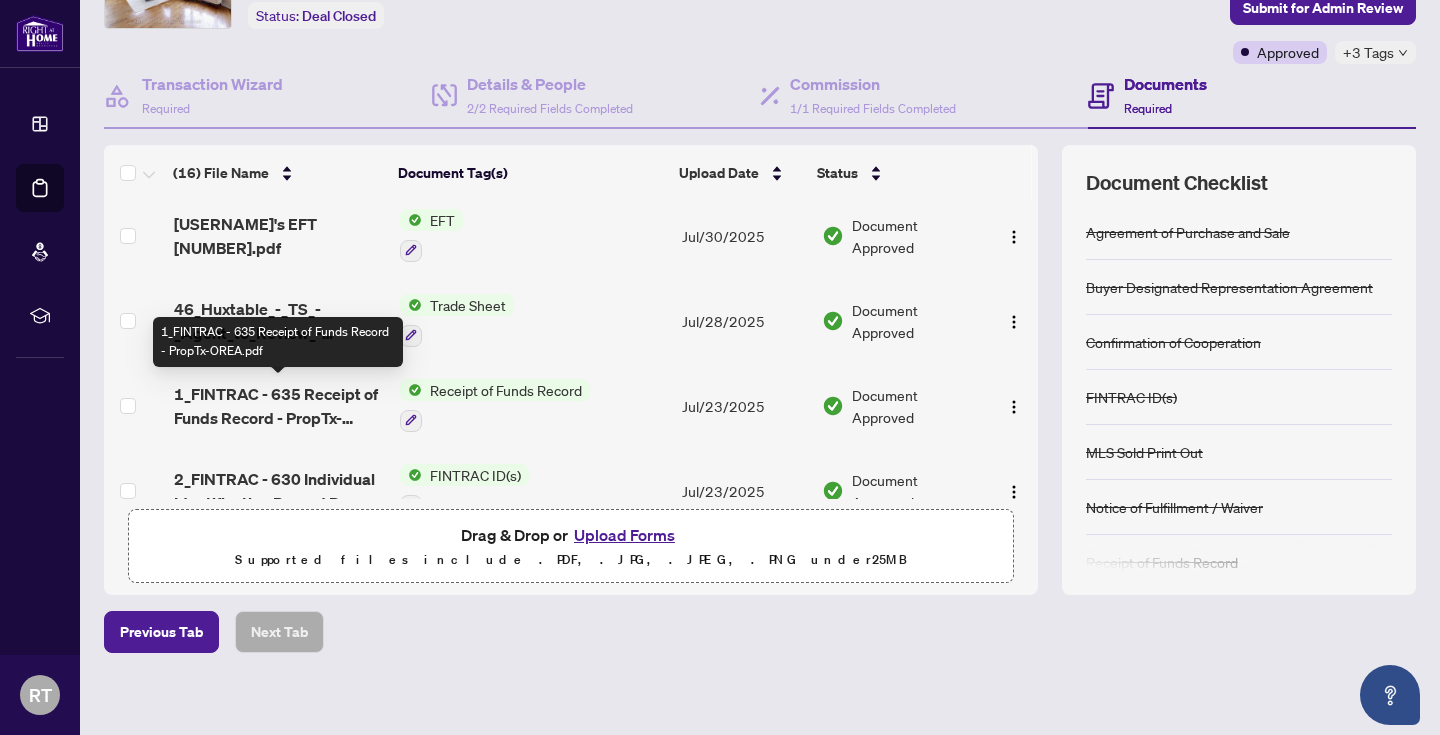 click on "1_FINTRAC - 635 Receipt of Funds Record - PropTx-OREA.pdf" at bounding box center (279, 406) 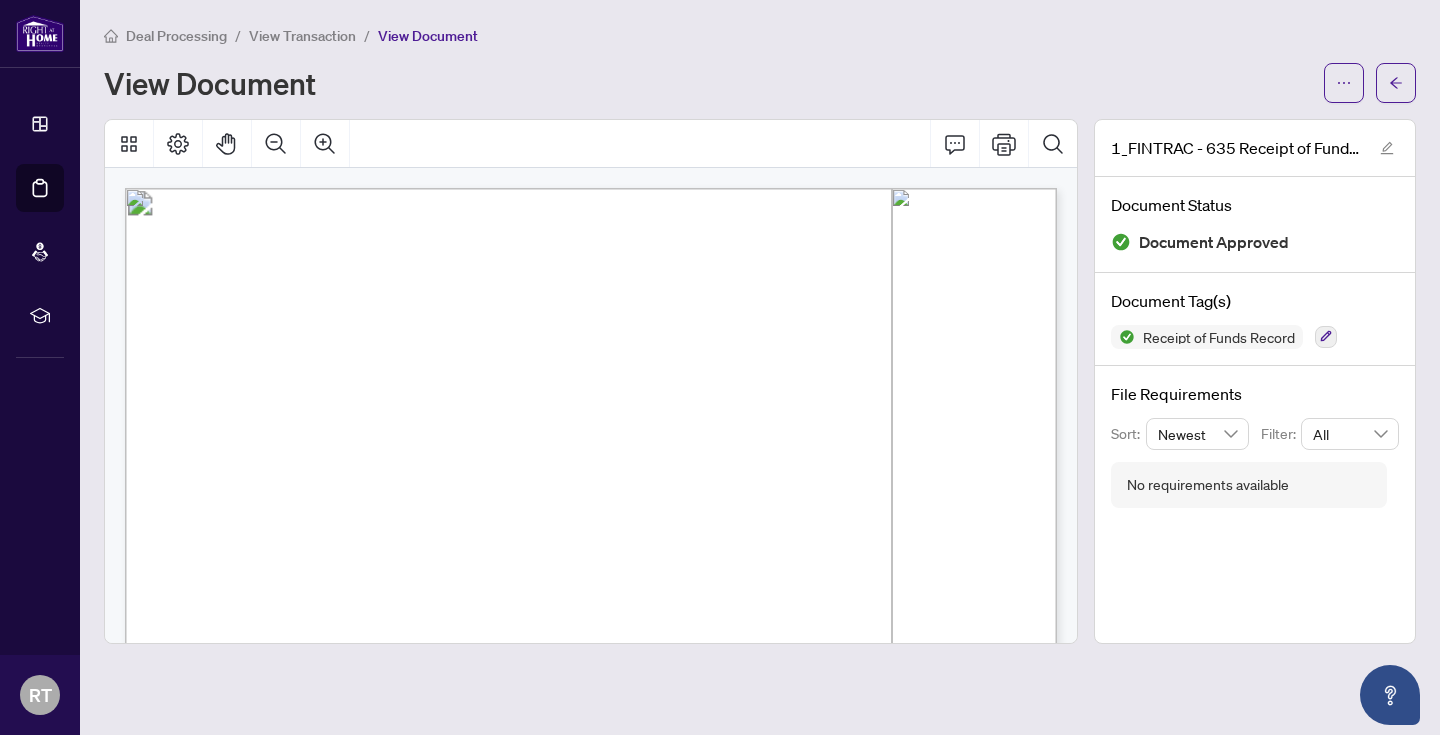 scroll, scrollTop: 191, scrollLeft: 0, axis: vertical 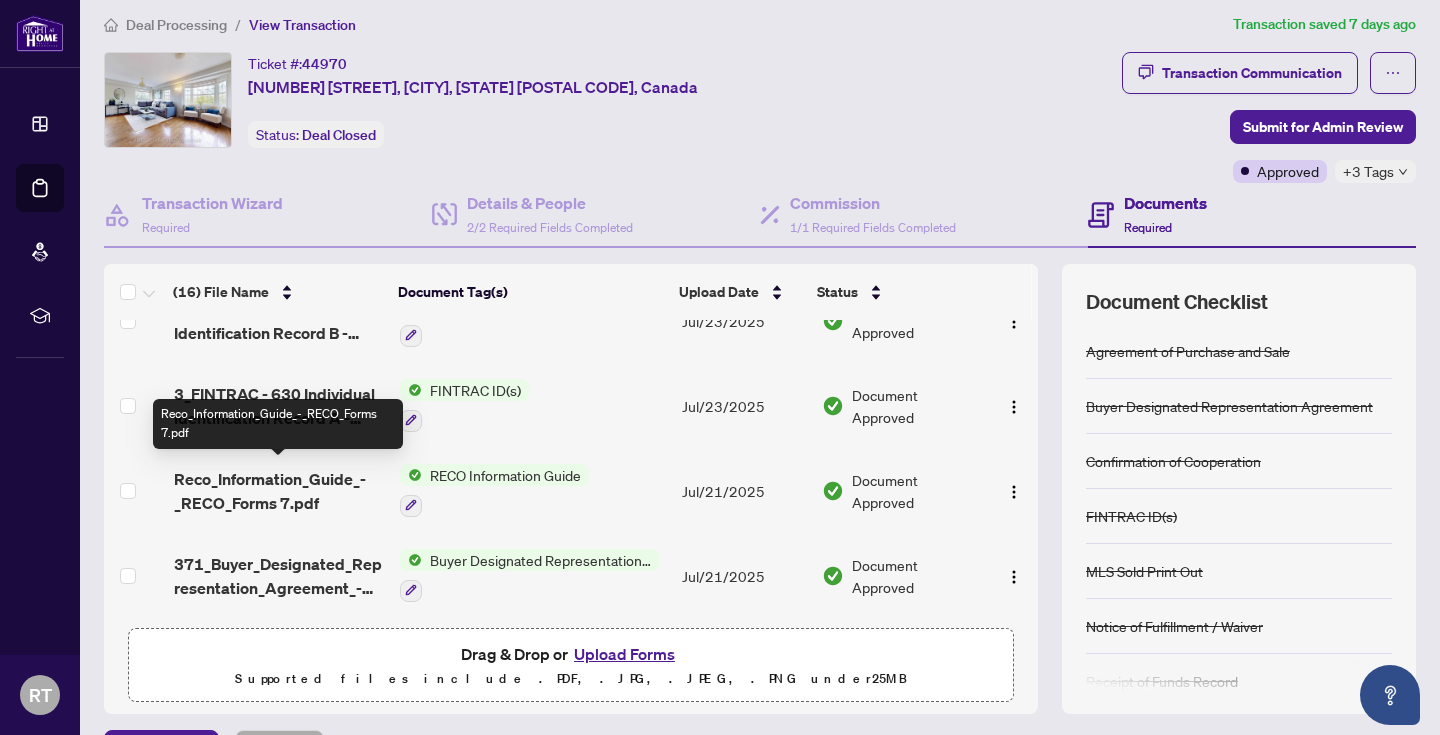 click on "Reco_Information_Guide_-_RECO_Forms 7.pdf" at bounding box center [279, 491] 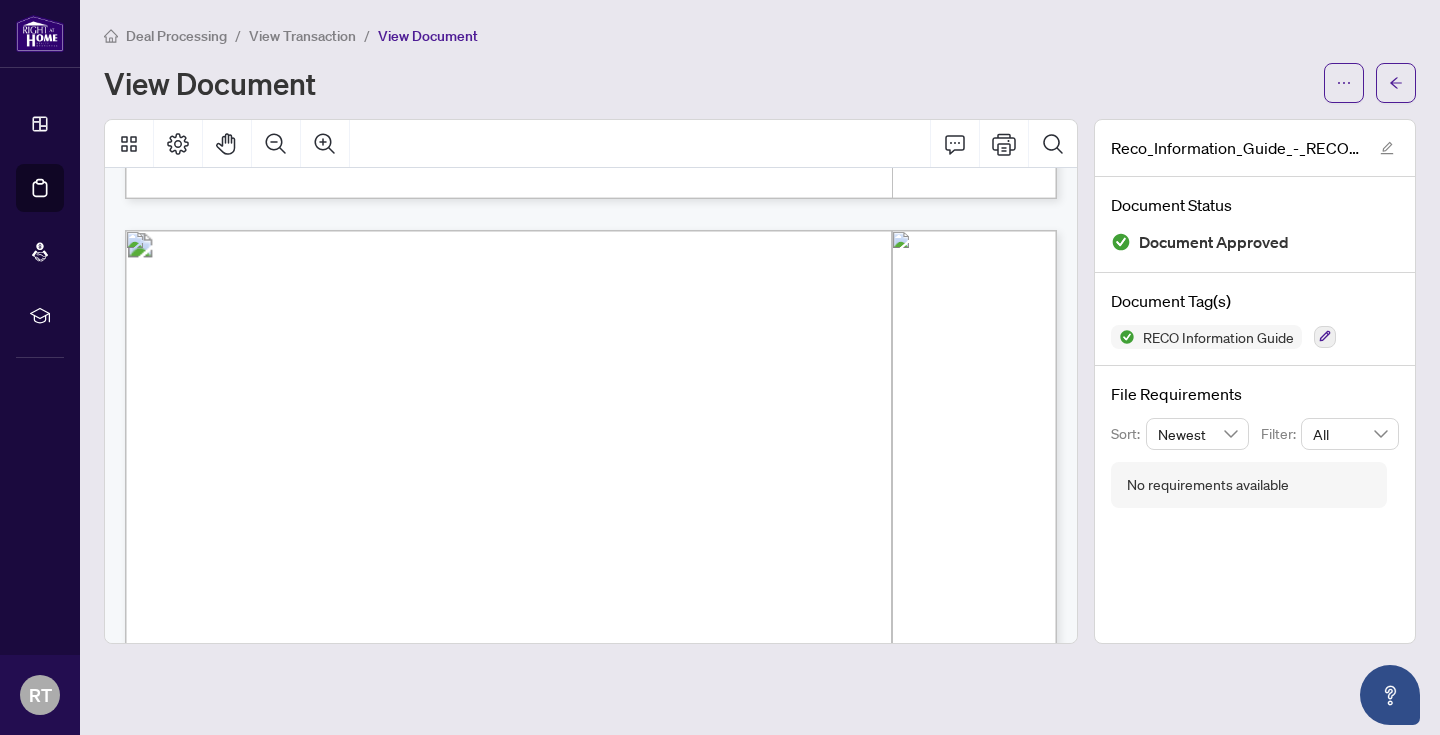 scroll, scrollTop: 14796, scrollLeft: 0, axis: vertical 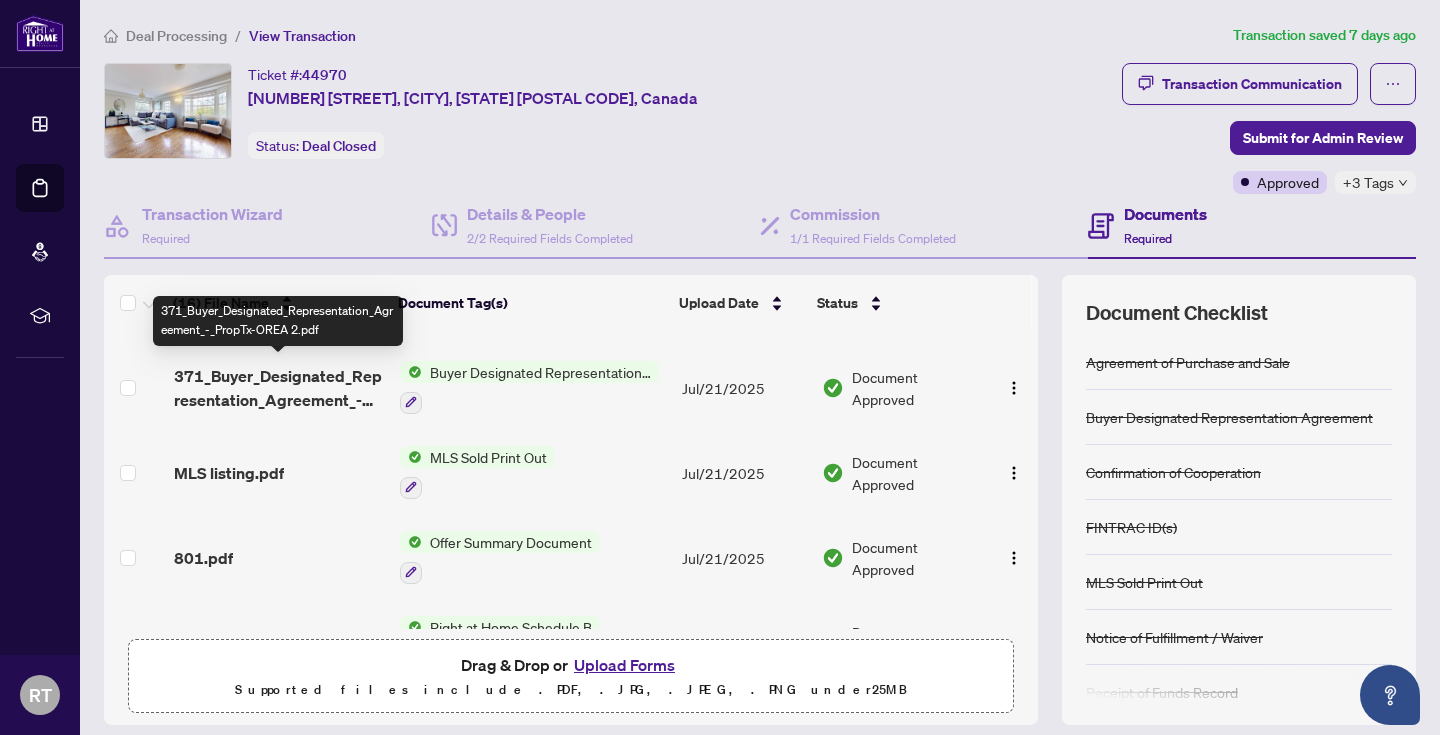 click on "371_Buyer_Designated_Representation_Agreement_-_PropTx-OREA 2.pdf" at bounding box center [279, 388] 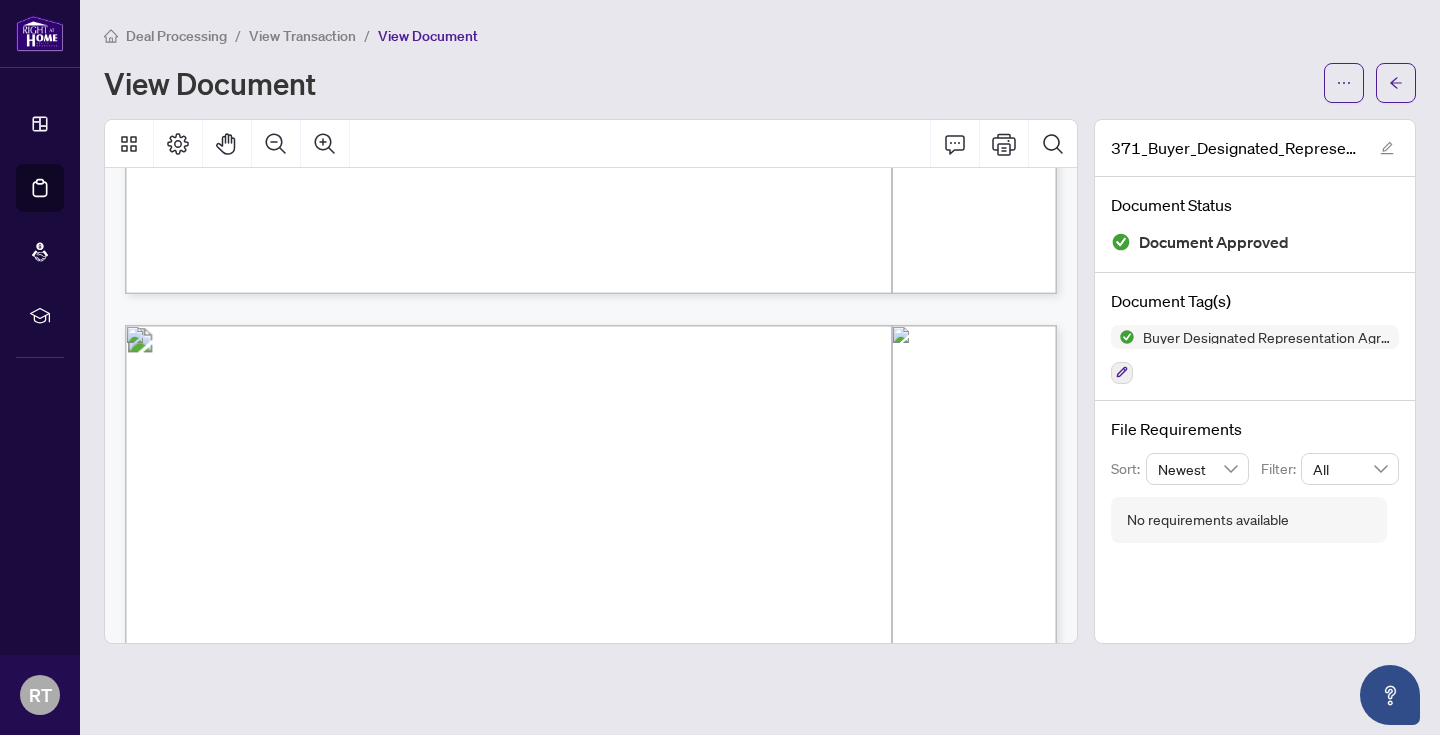 scroll, scrollTop: 3877, scrollLeft: 0, axis: vertical 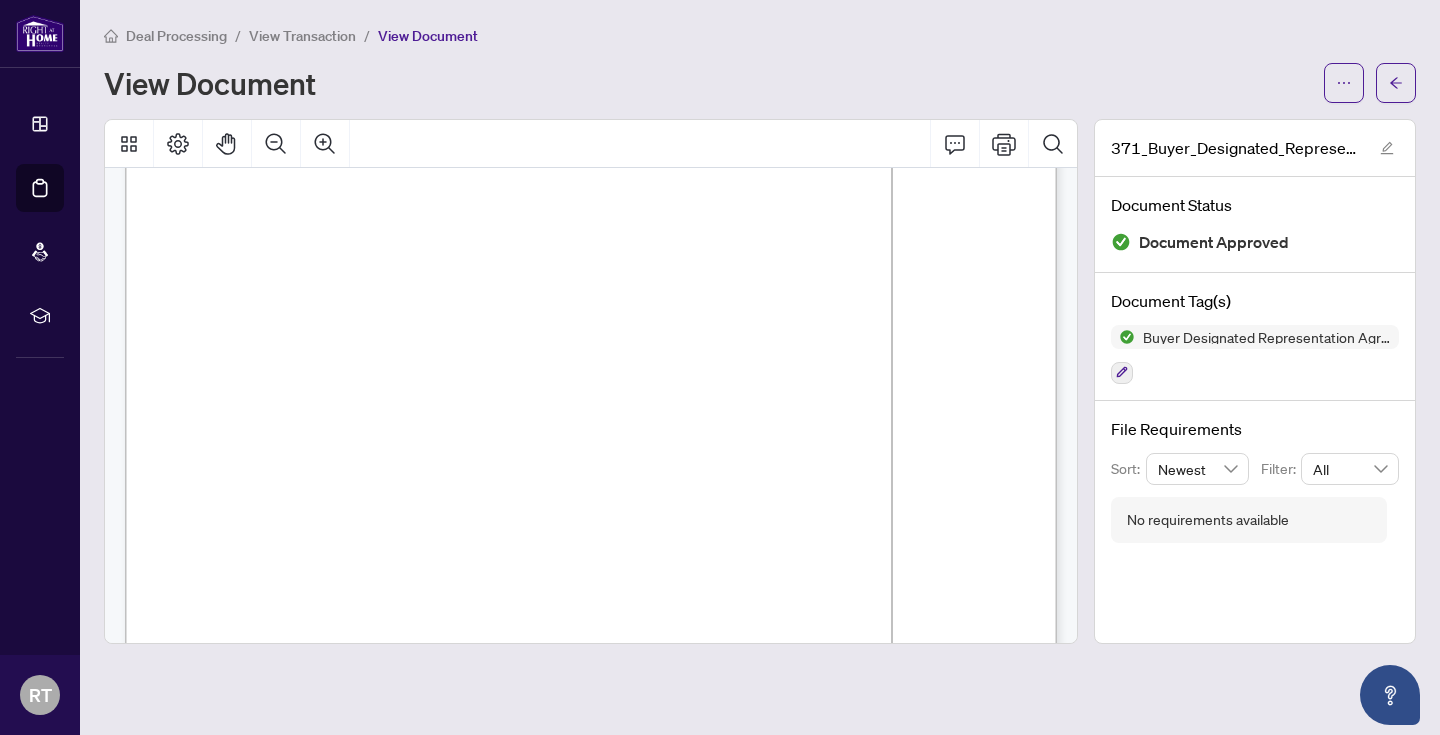 click on "Deal Processing / View Transaction / View Document View Document 371_Buyer_Designated_Representation_Agreement_-_PropTx-OREA 2.pdf Document Status Document Approved Document Tag(s) Buyer Designated Representation Agreement File Requirements Sort: Newest Filter: All No requirements available" at bounding box center [760, 334] 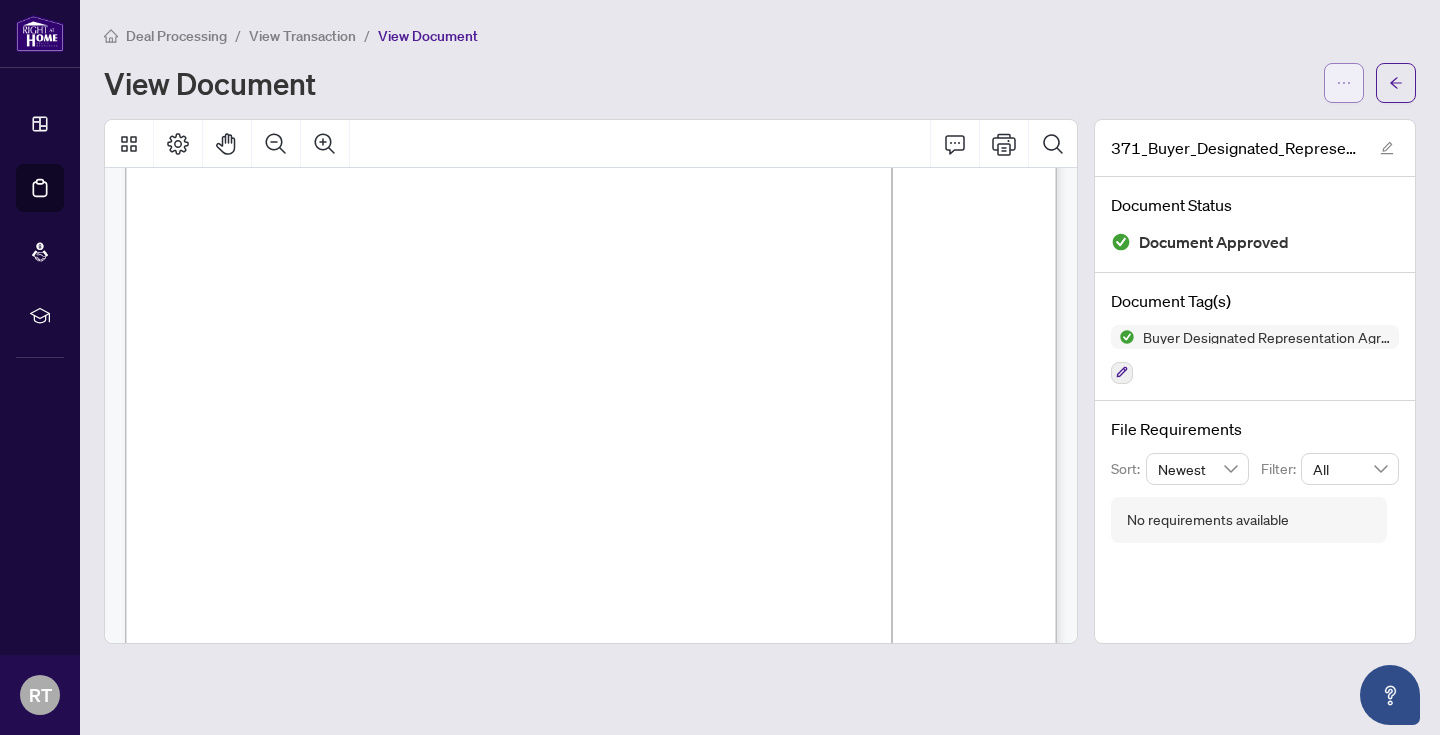 click 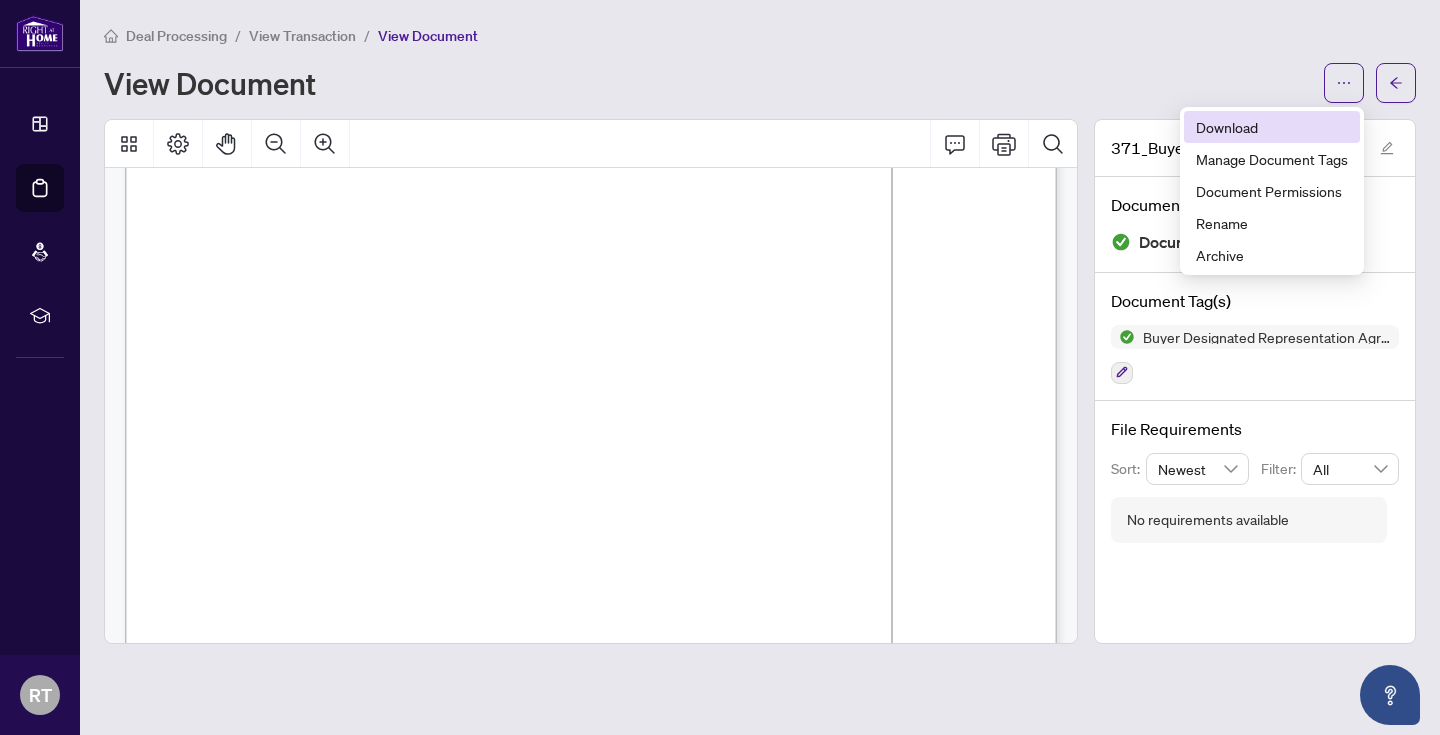 click on "Download" at bounding box center (1272, 127) 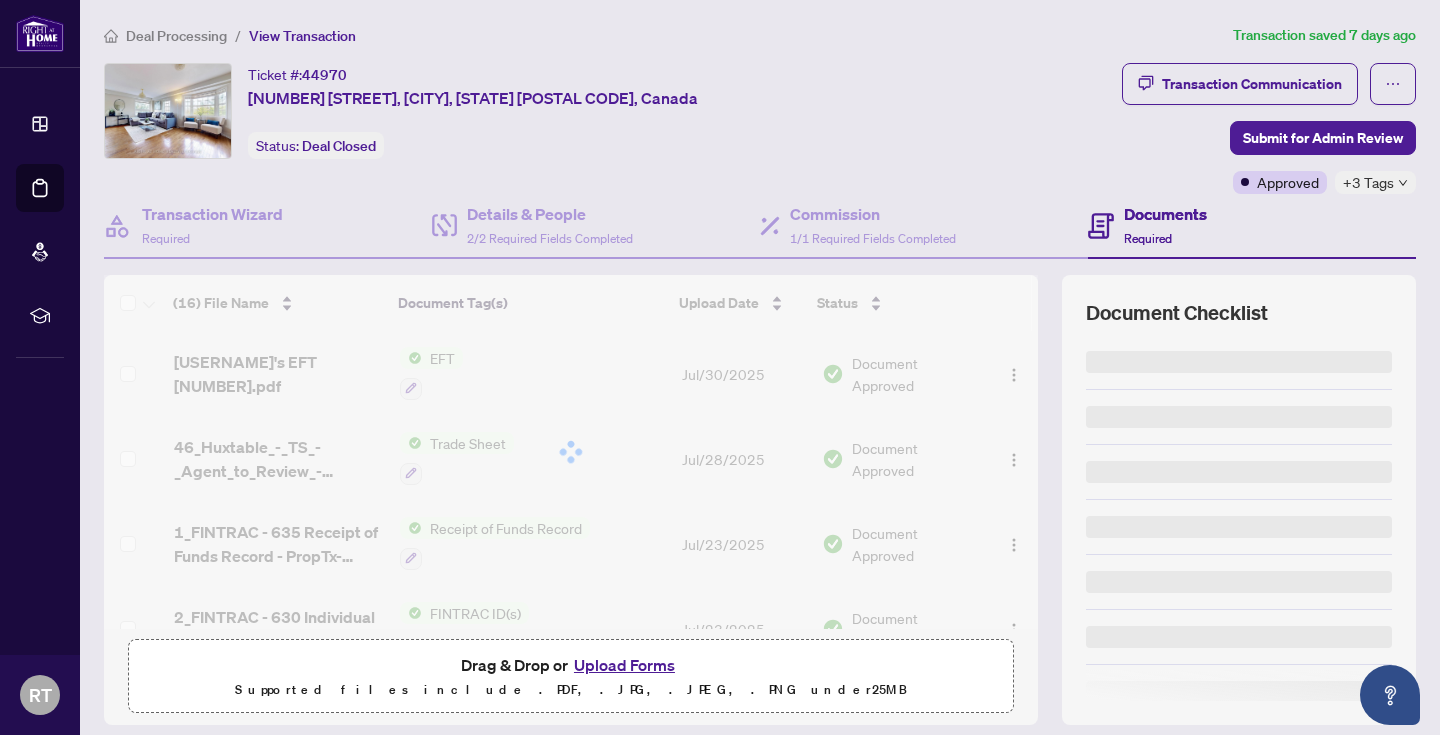 scroll, scrollTop: 11, scrollLeft: 0, axis: vertical 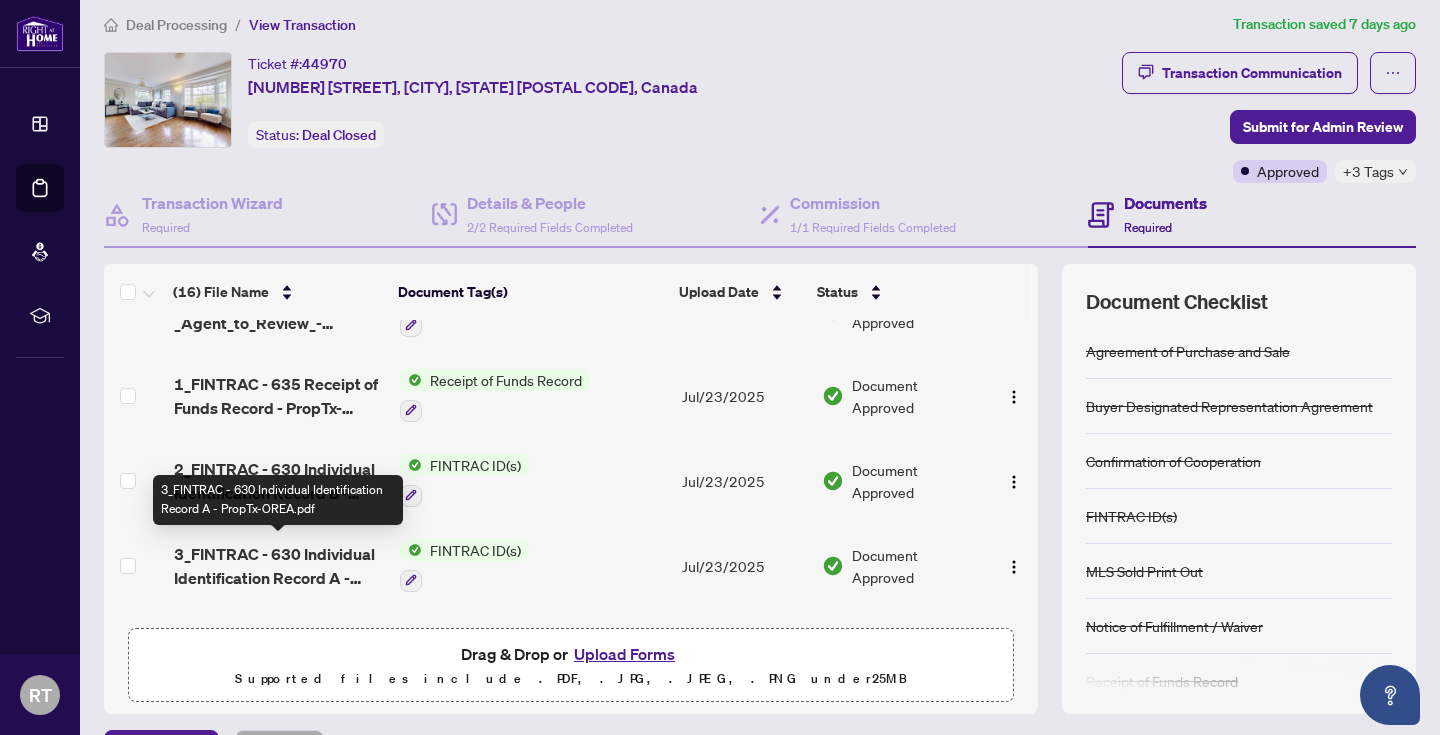 click on "3_FINTRAC - 630 Individual Identification Record A - PropTx-OREA.pdf" at bounding box center [279, 566] 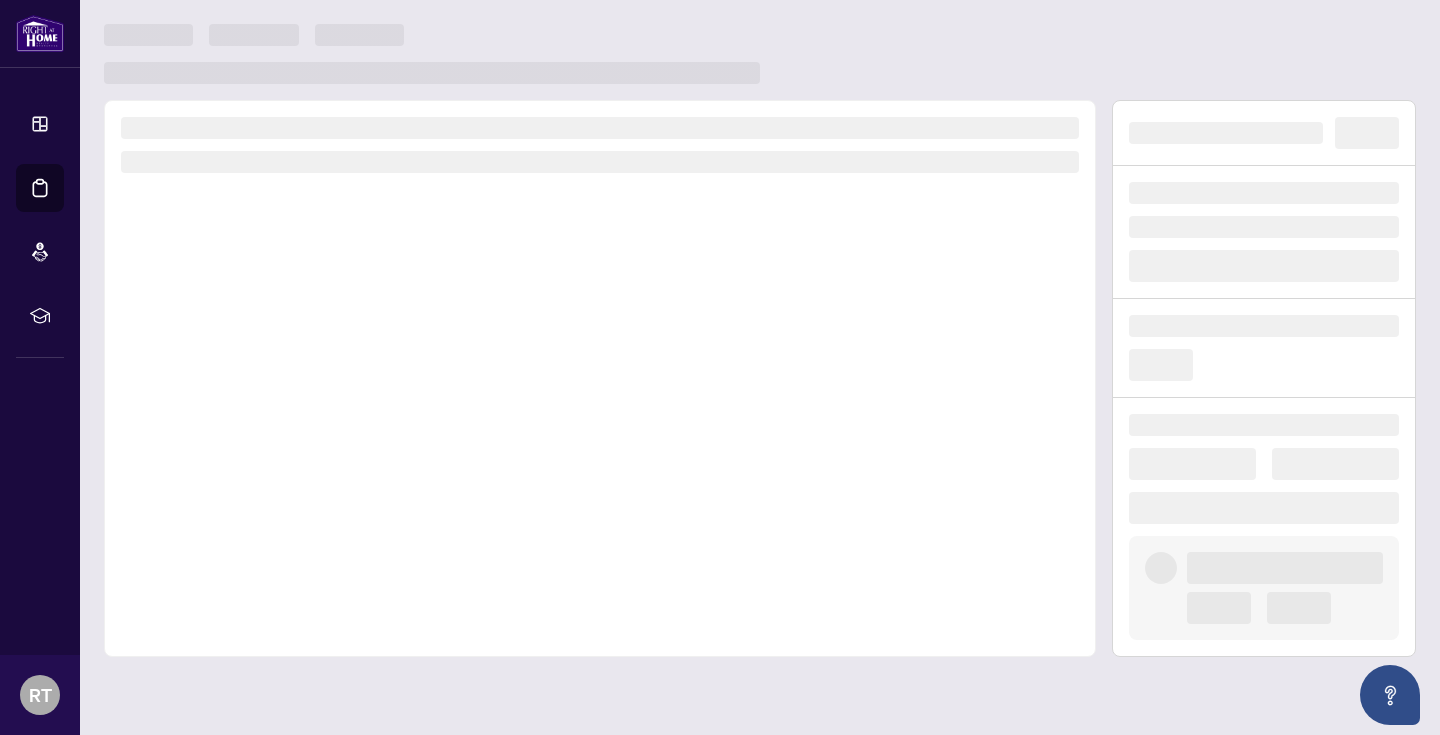 scroll, scrollTop: 0, scrollLeft: 0, axis: both 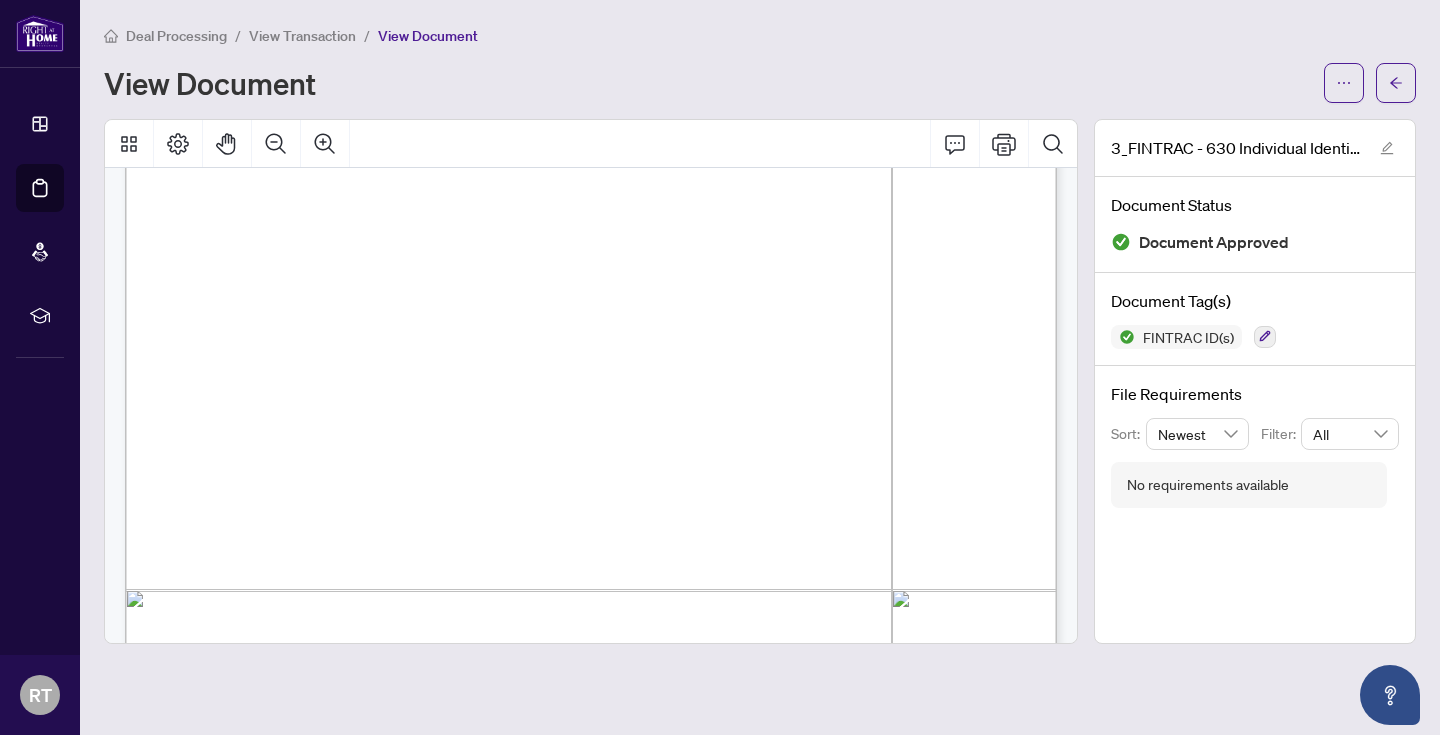 drag, startPoint x: 572, startPoint y: 437, endPoint x: 200, endPoint y: 384, distance: 375.75656 